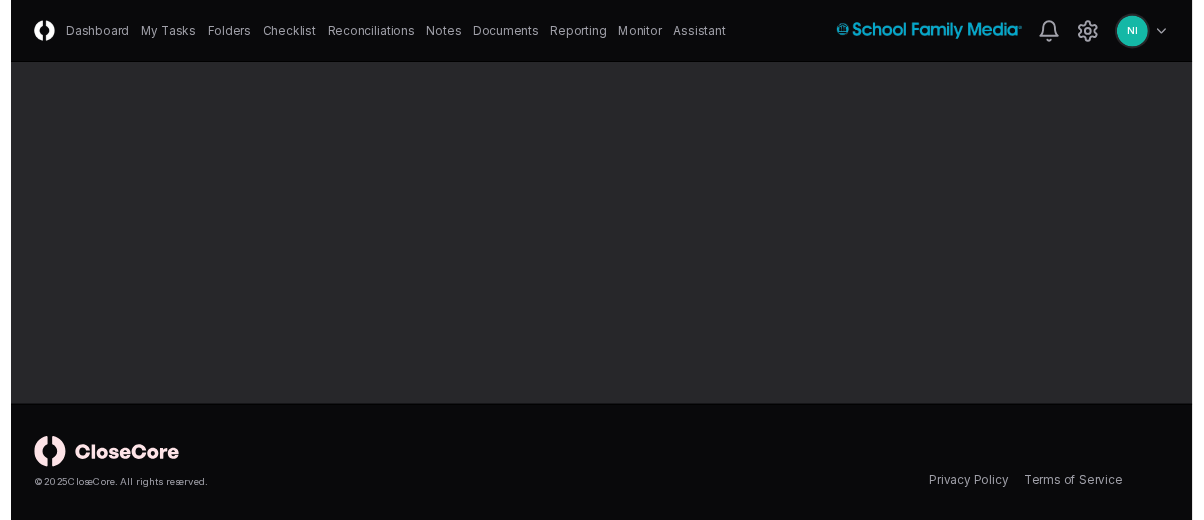 scroll, scrollTop: 0, scrollLeft: 0, axis: both 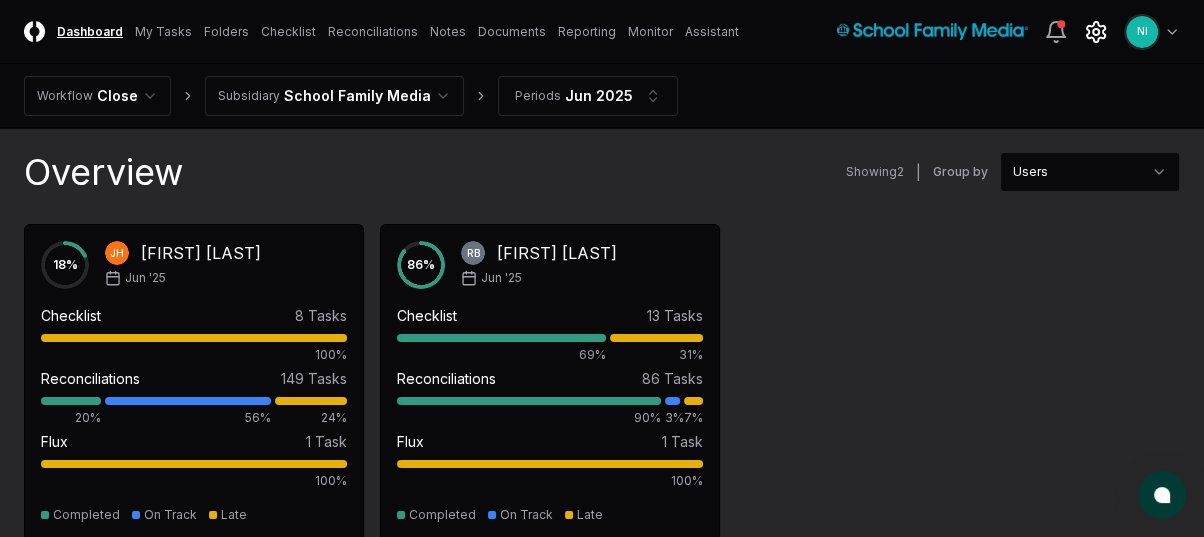click 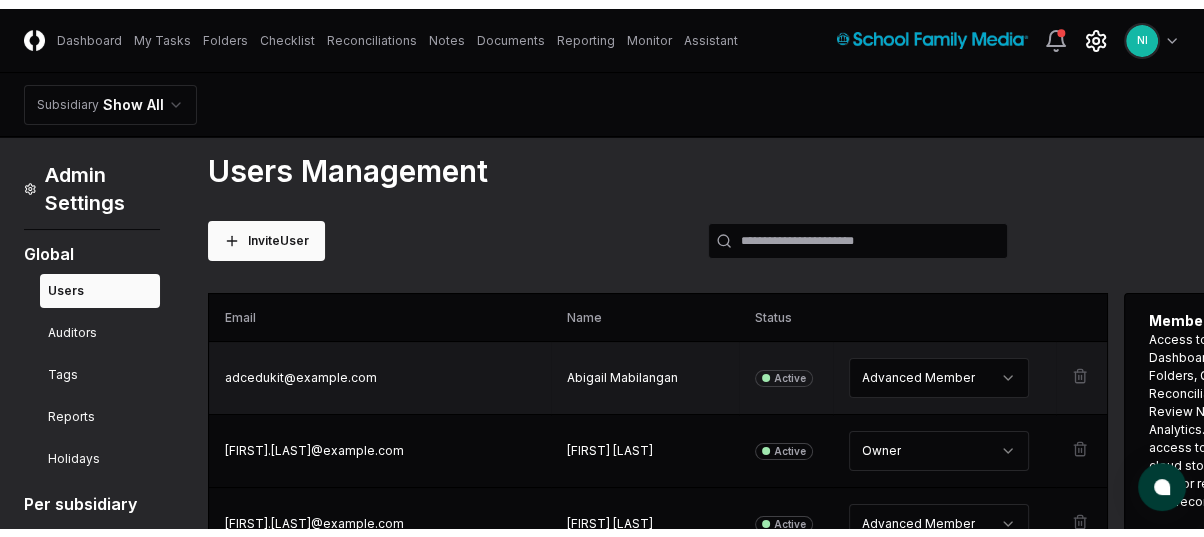 scroll, scrollTop: 0, scrollLeft: 0, axis: both 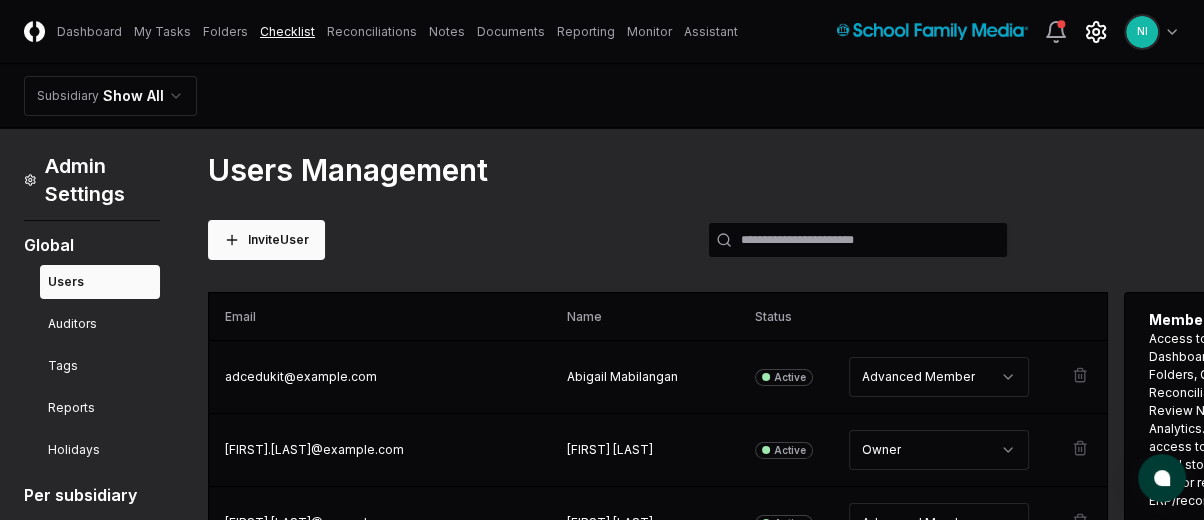 click on "Checklist" at bounding box center (287, 32) 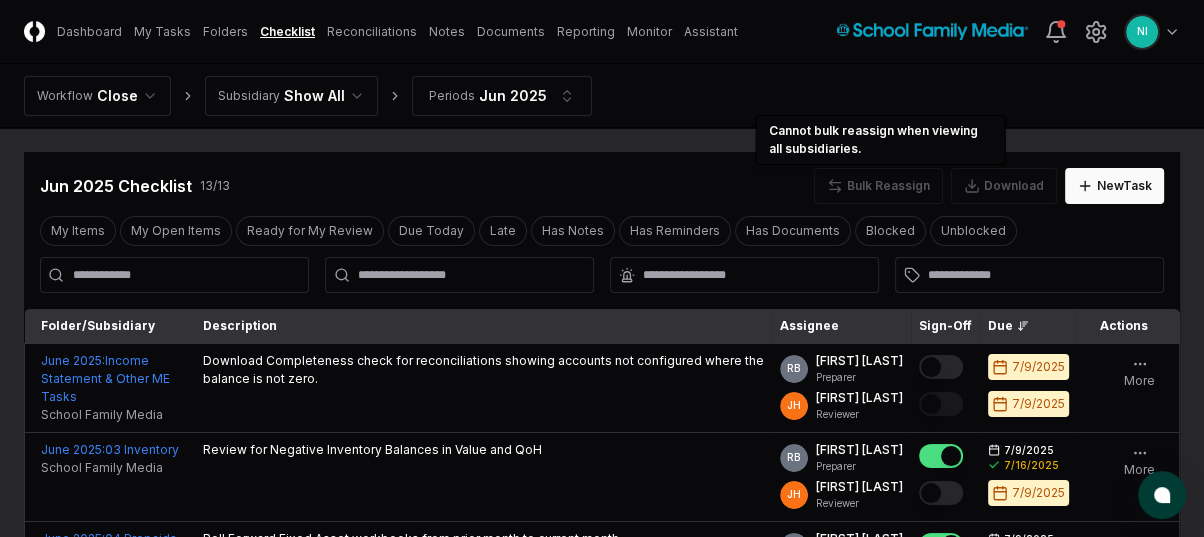 click on "Bulk Reassign" at bounding box center [878, 186] 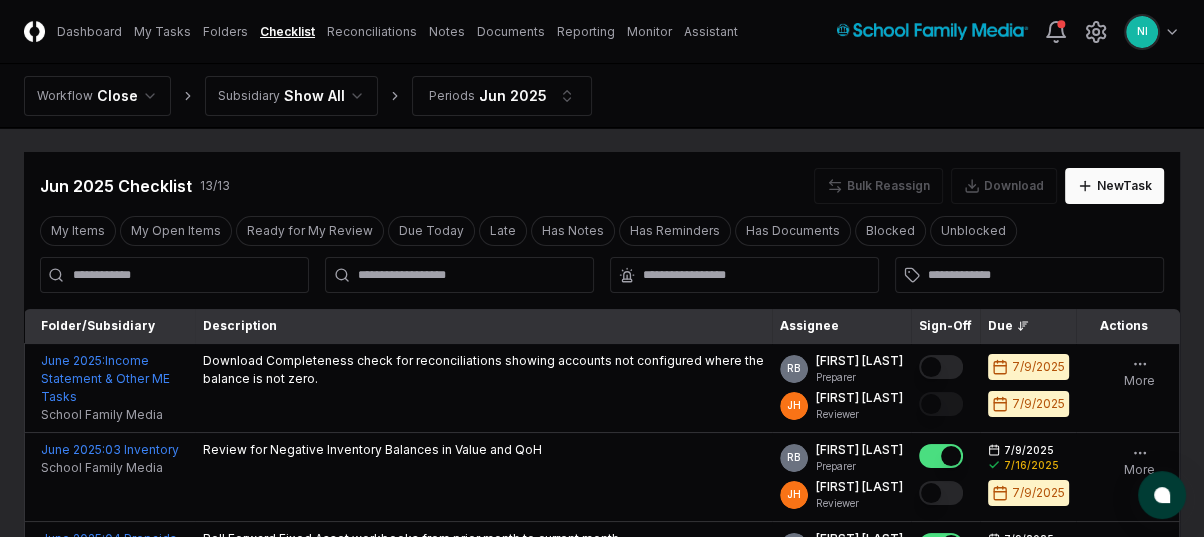 click on "Bulk Reassign" at bounding box center (878, 186) 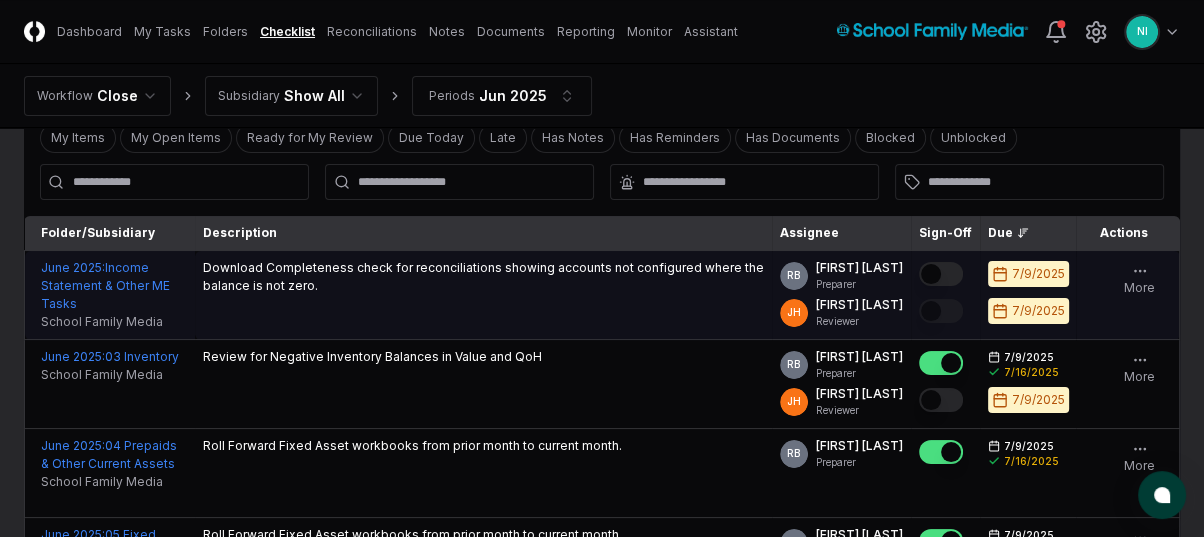 scroll, scrollTop: 0, scrollLeft: 0, axis: both 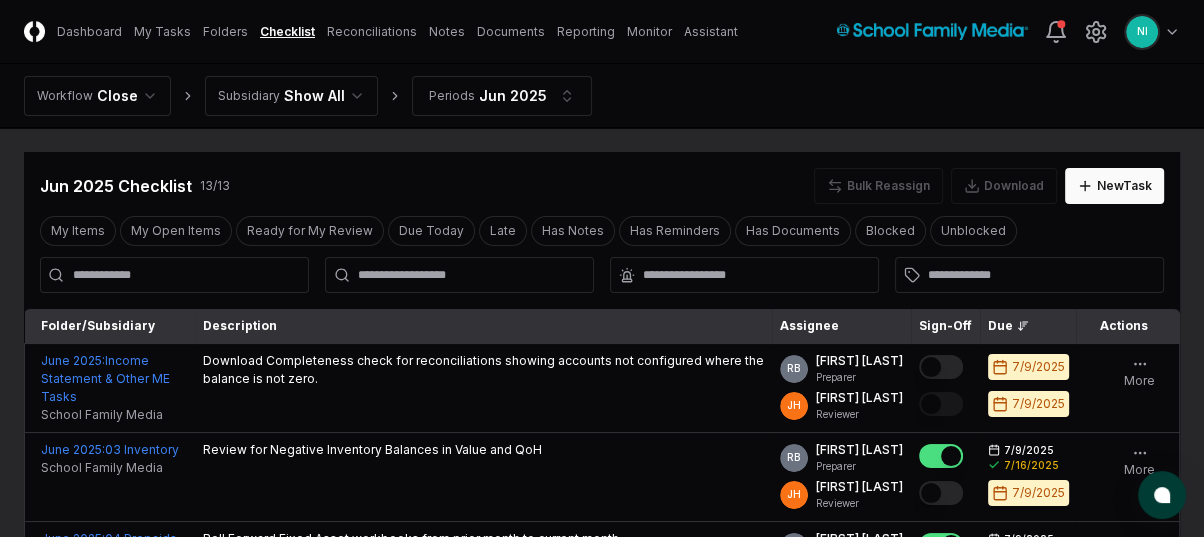 click on "CloseCore Dashboard My Tasks Folders Checklist Reconciliations Notes Documents Reporting Monitor Assistant Toggle navigation menu   NI Toggle user menu Workflow Close Subsidiary Show All Periods Jun 2025 Cancel Reassign Jun 2025 Checklist 13 / 13 Bulk Reassign Download New  Task My Items My Open Items Ready for My Review Due Today Late Has Notes Has Reminders Has Documents Blocked Unblocked Clear Filter Folder/Subsidiary Description Assignee Sign-Off   Due Actions June 2025 :  Income Statement & Other ME Tasks School Family Media Download Completeness check for reconciliations showing accounts not configured where the balance is not zero. RB Robin Brunotts Preparer JH Jennie Hoffman Reviewer 7/9/2025 7/9/2025 Follow Notes Upload Reminder Duplicate Edit Task More June 2025 :  03 Inventory School Family Media Review for Negative Inventory Balances in Value and QoH RB Robin Brunotts Preparer JH Jennie Hoffman Reviewer 7/9/2025 7/16/2025 7/9/2025 Follow Notes Upload Reminder Duplicate Edit Task More June 2025 0" at bounding box center (602, 822) 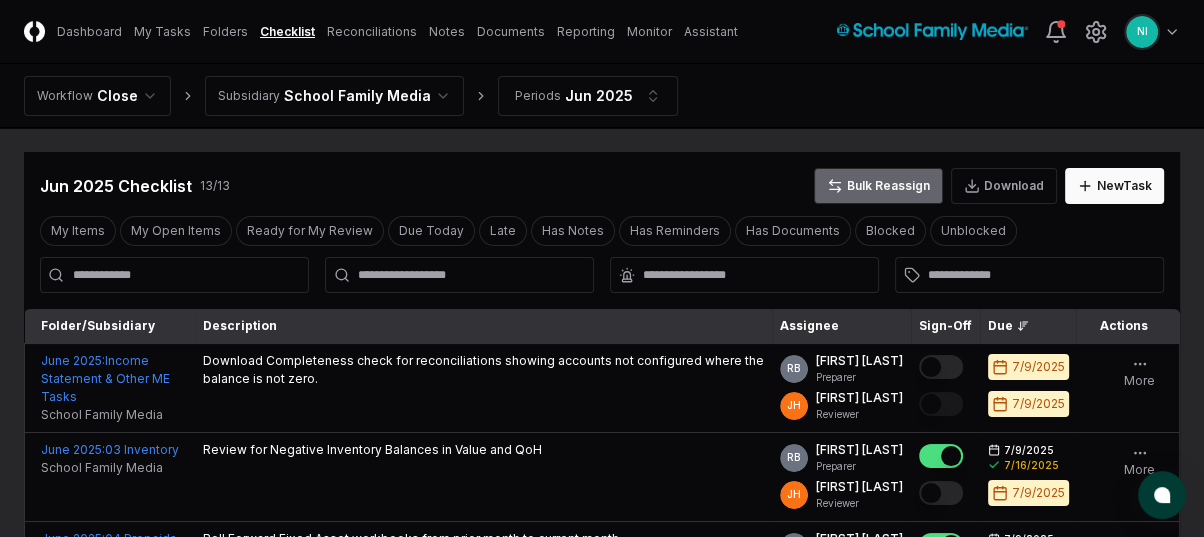 click on "Bulk Reassign" at bounding box center [878, 186] 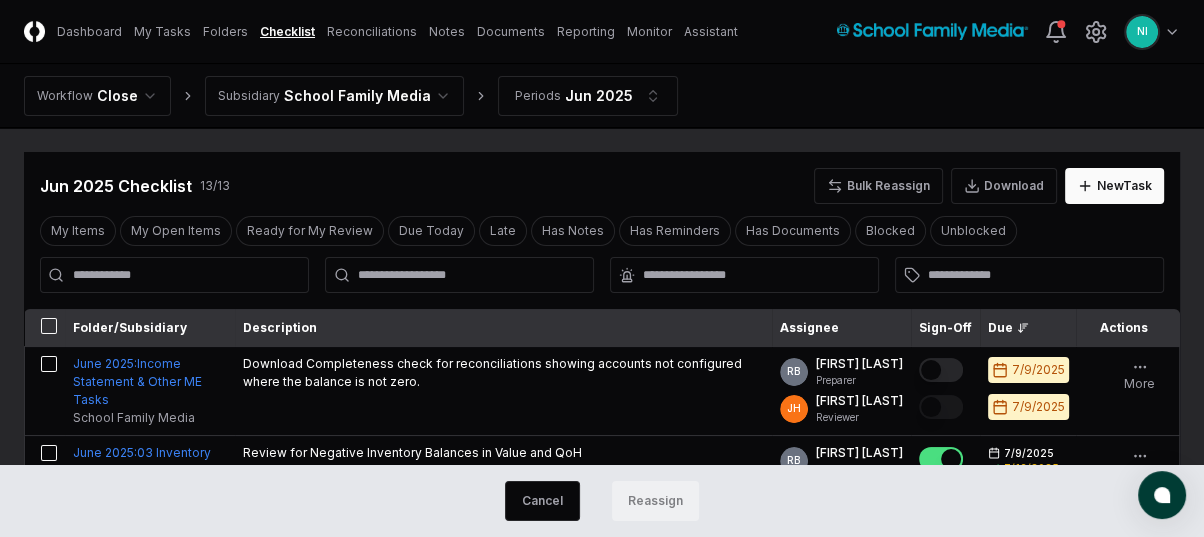 click at bounding box center (45, 328) 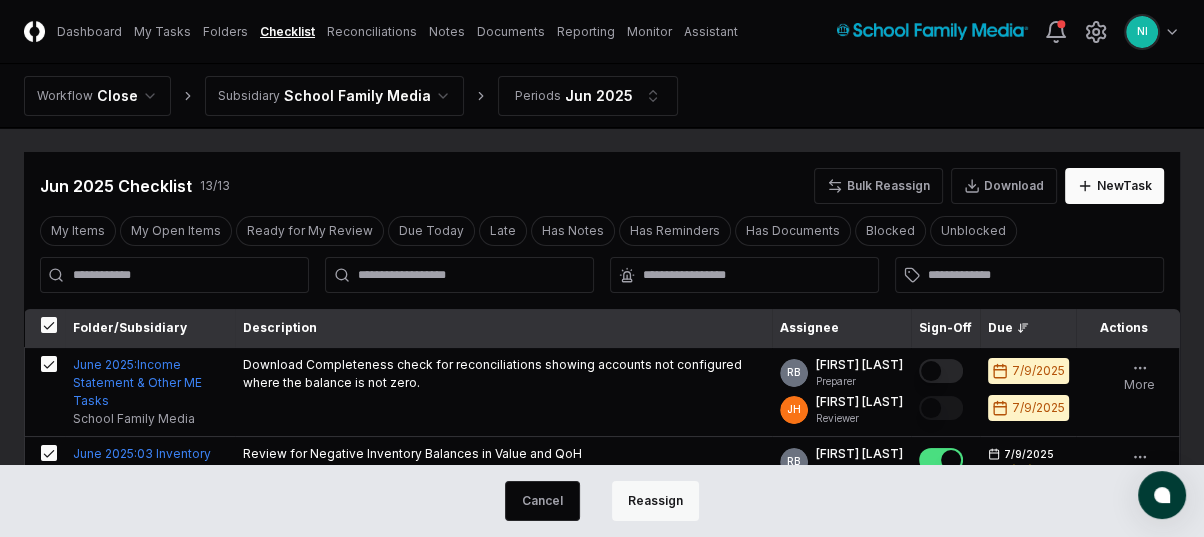 click on "Reassign" at bounding box center [655, 501] 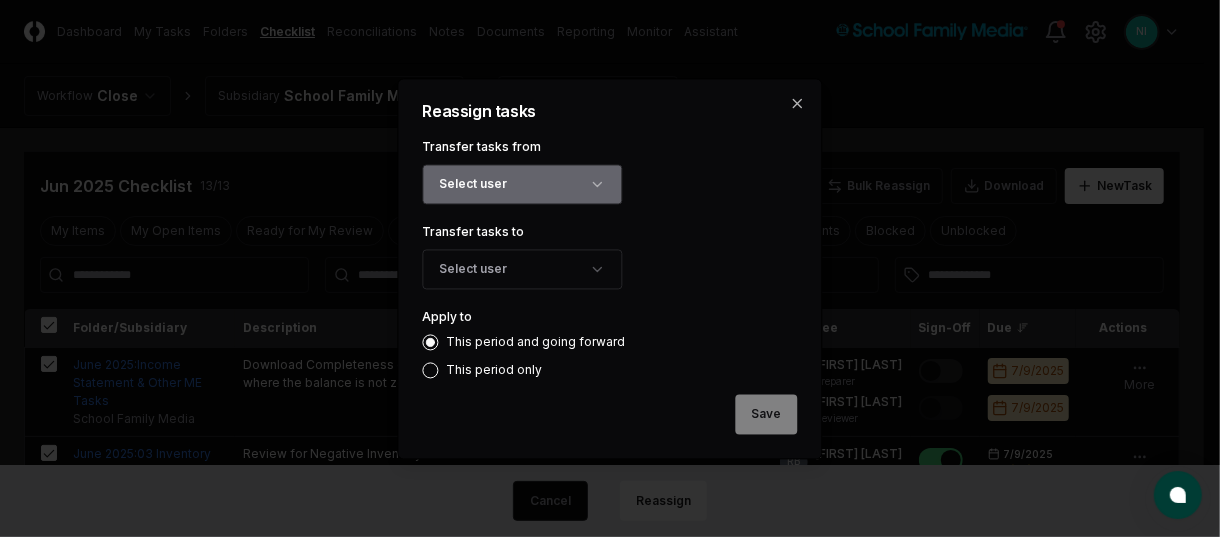 click 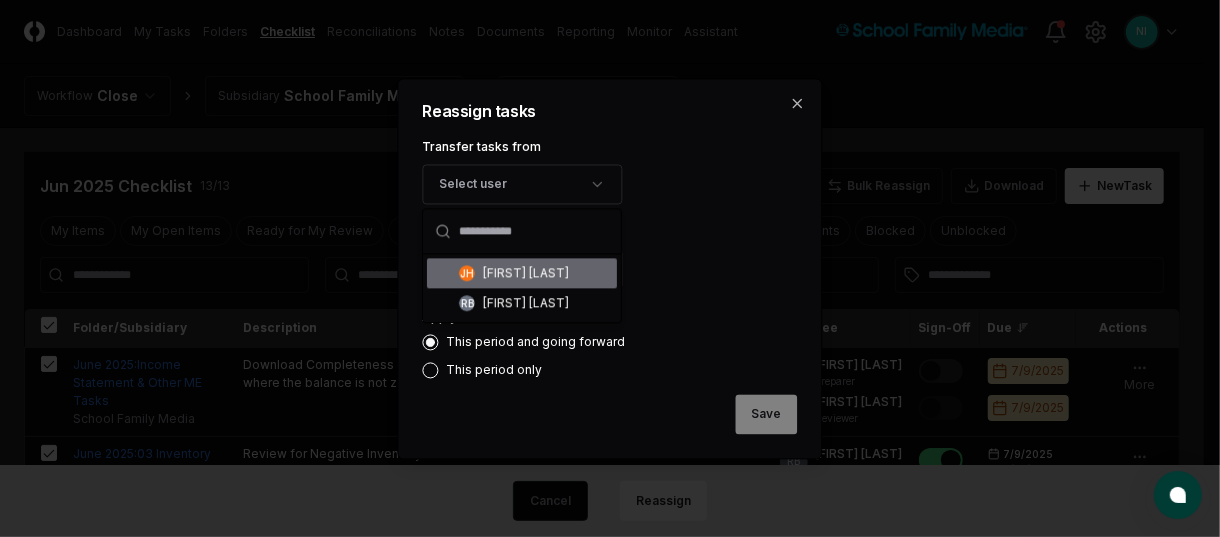 click on "[FIRST] [LAST]" at bounding box center (526, 273) 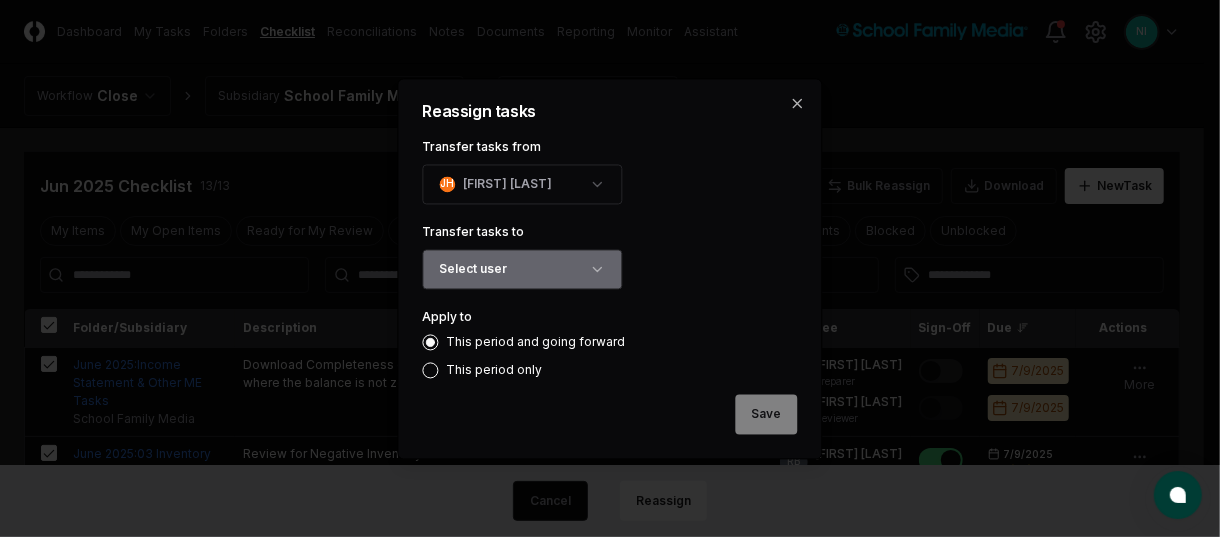 click on "Select user" at bounding box center (523, 269) 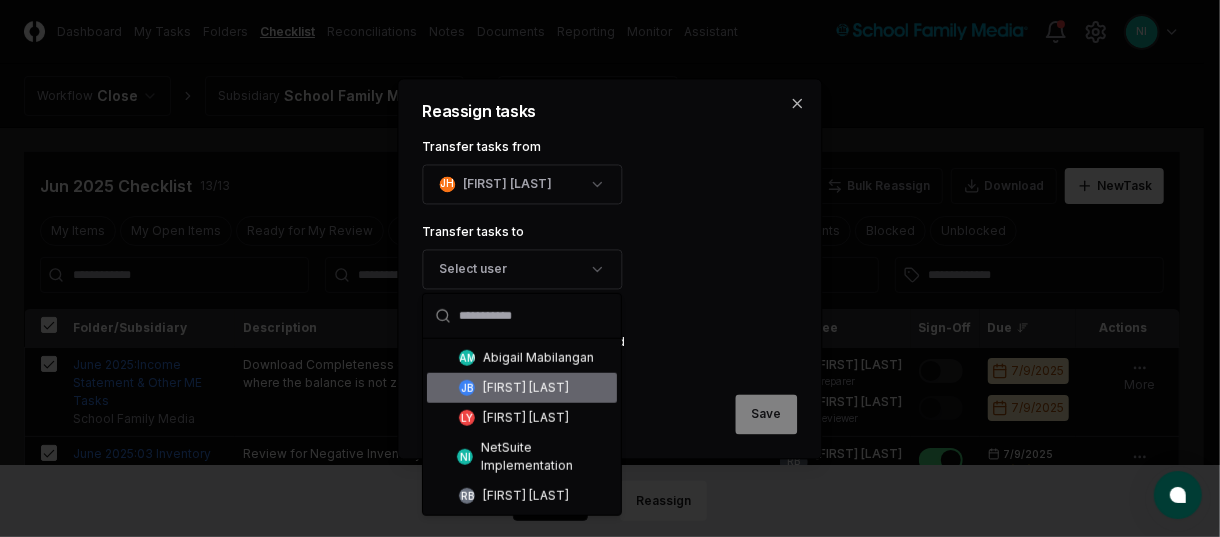 click on "[FIRST] [LAST]" at bounding box center [526, 387] 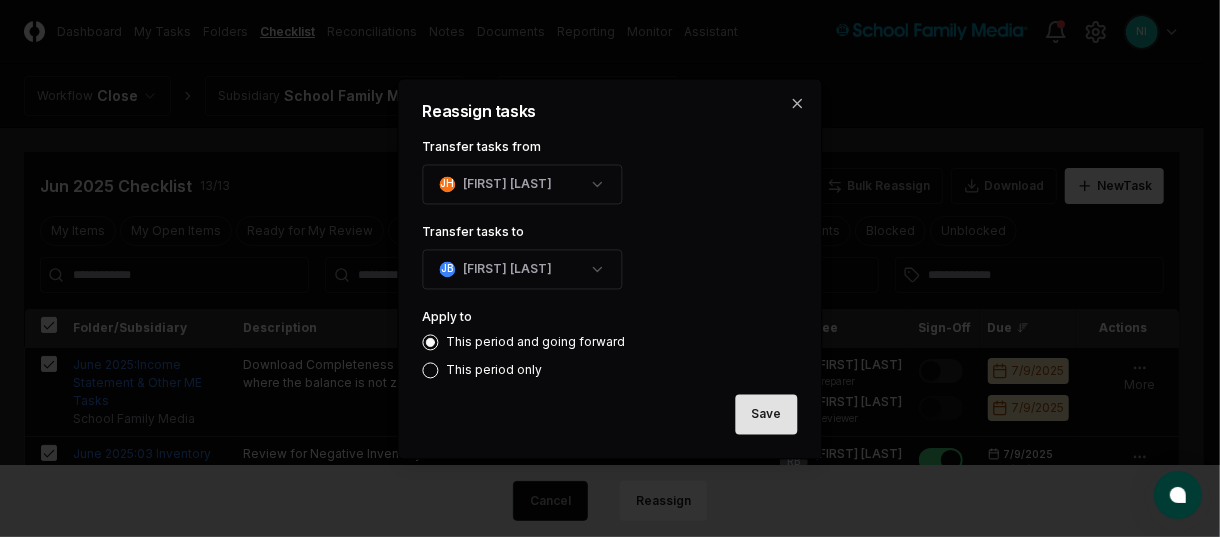 click on "Save" at bounding box center [767, 414] 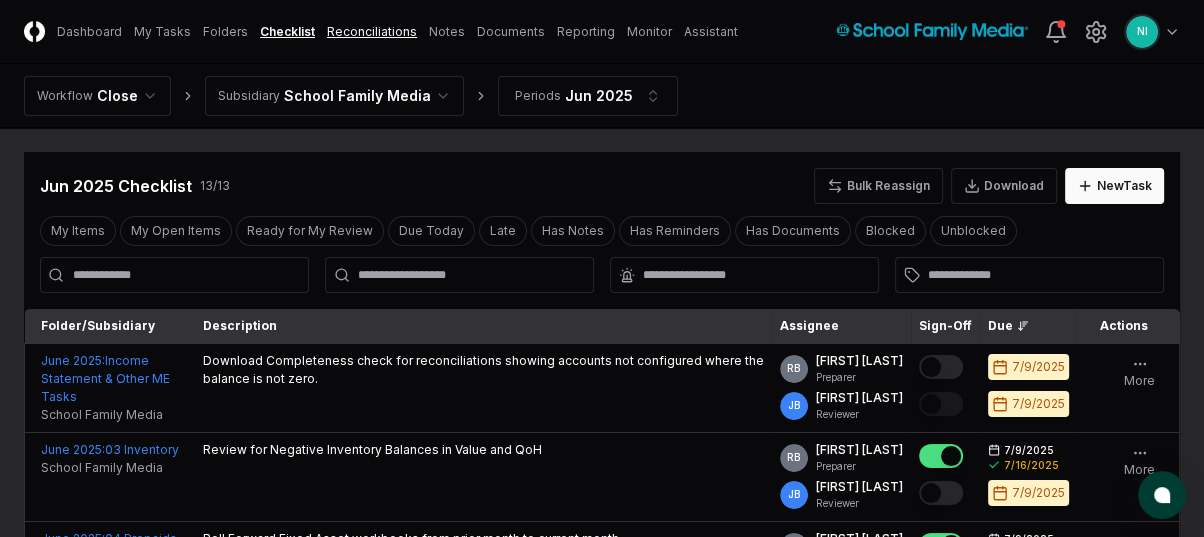 click on "Reconciliations" at bounding box center (372, 32) 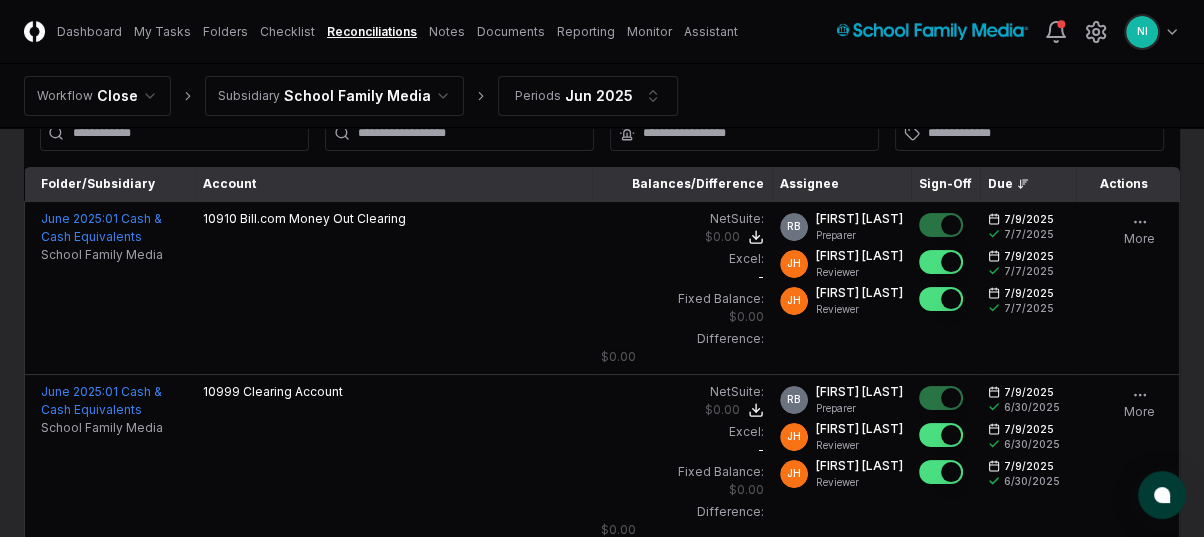scroll, scrollTop: 0, scrollLeft: 0, axis: both 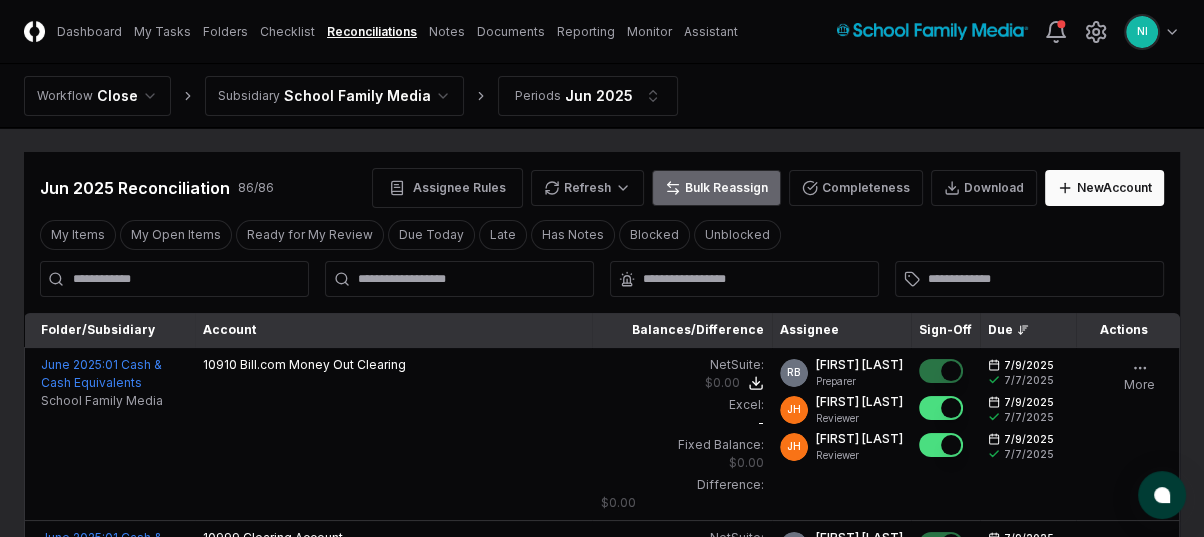 click on "Bulk Reassign" at bounding box center (716, 188) 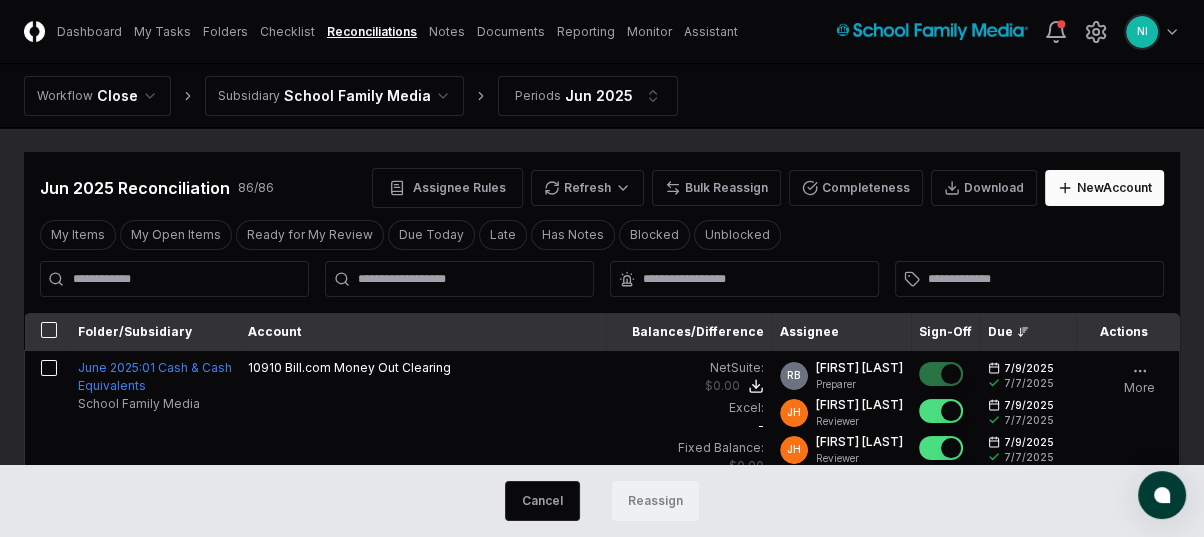click at bounding box center [49, 330] 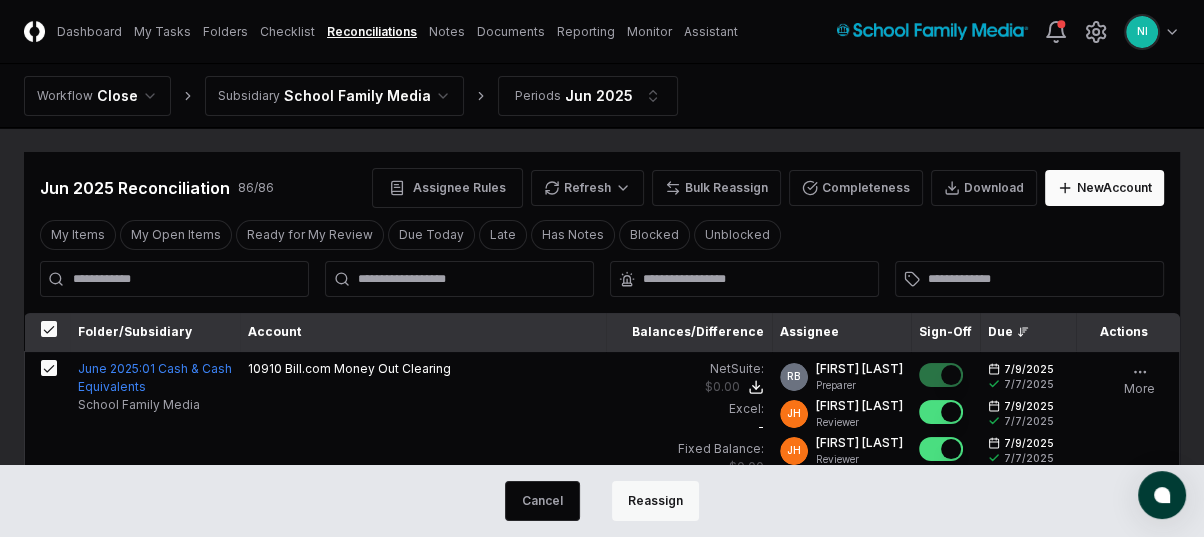 click on "Reassign" at bounding box center (655, 501) 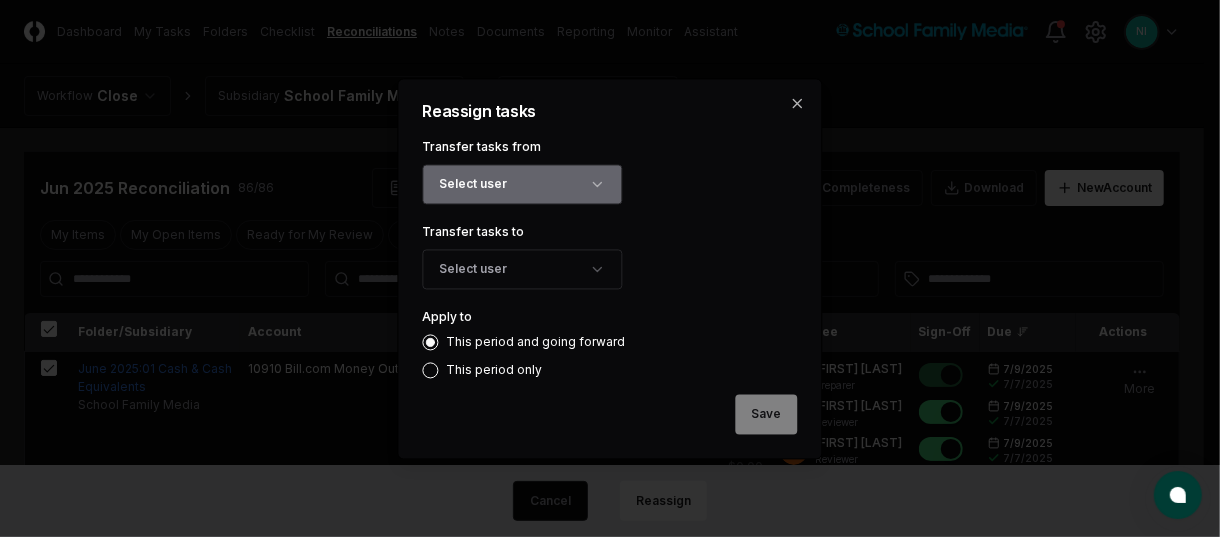 click on "Select user" at bounding box center [523, 184] 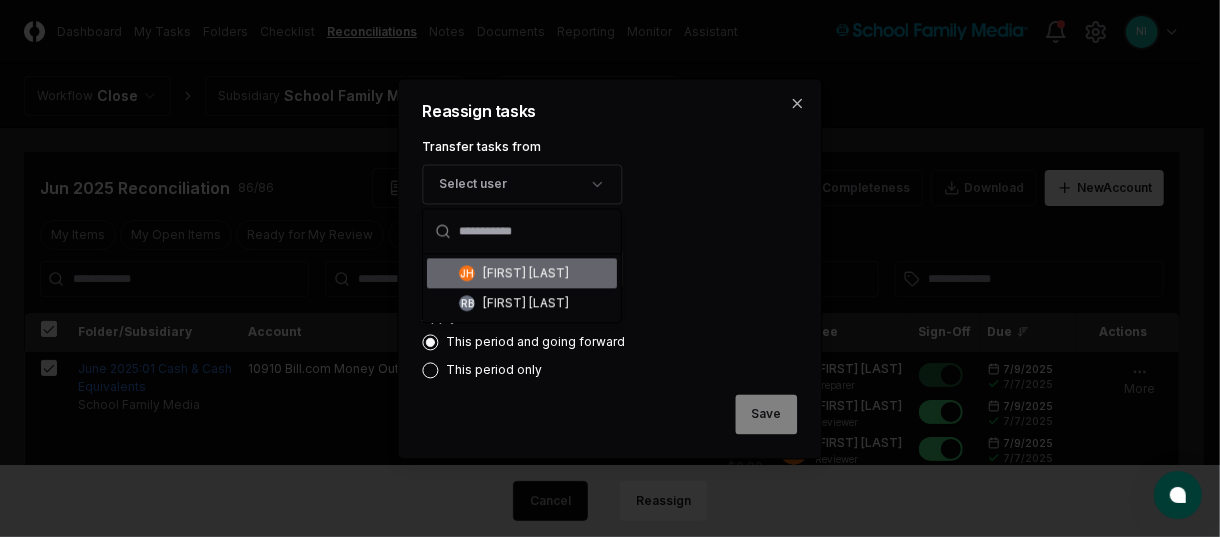 click on "JH Jennie Hoffman" at bounding box center [522, 273] 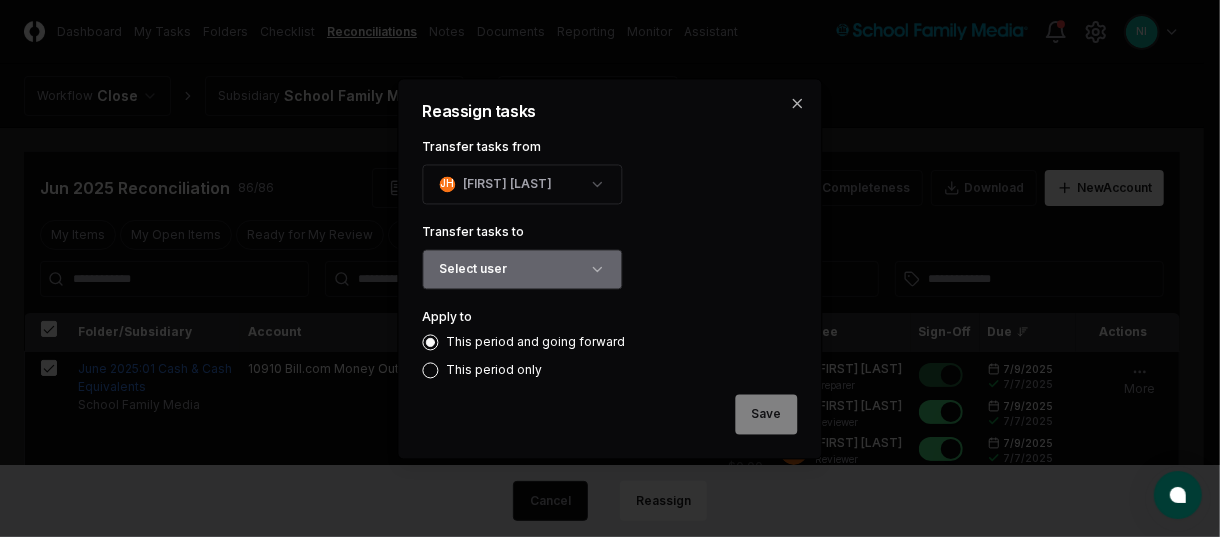 click on "Select user" at bounding box center [523, 269] 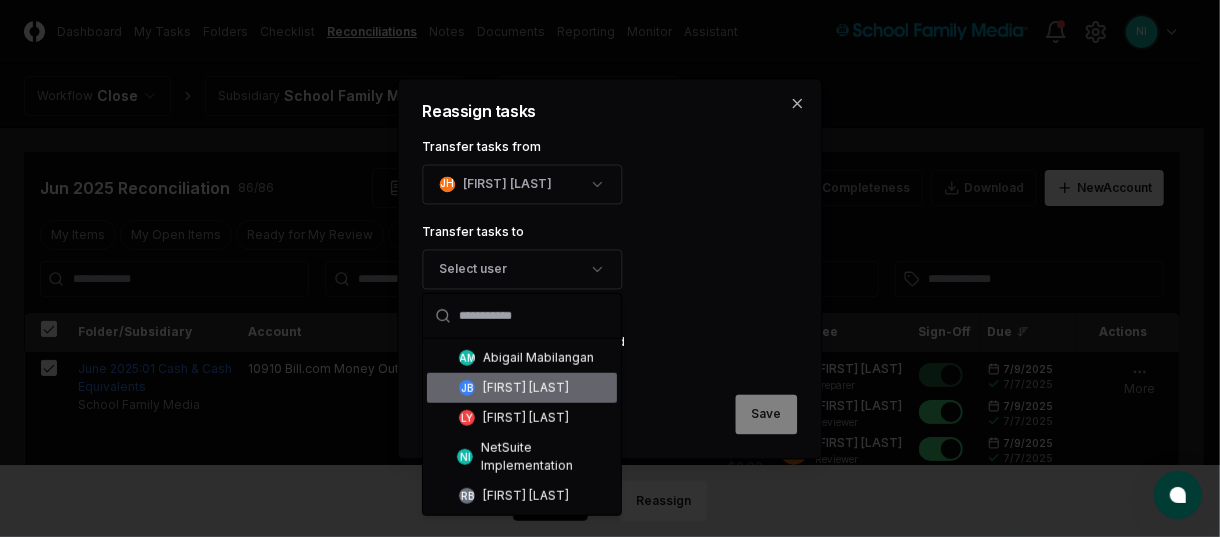 click on "JB Jon Bunger" at bounding box center (522, 387) 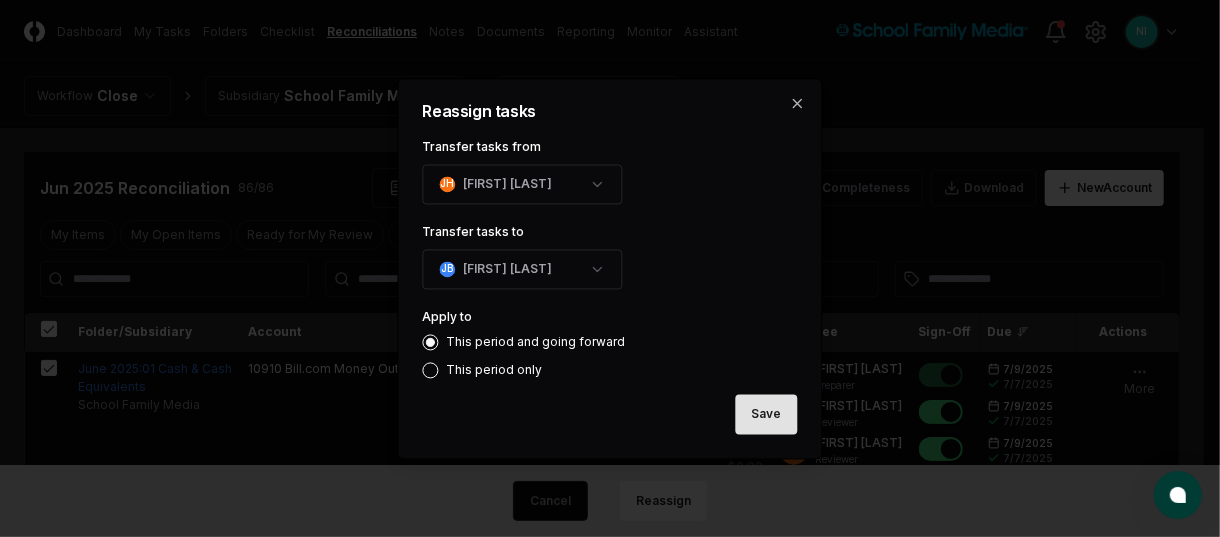 click on "Save" at bounding box center [767, 414] 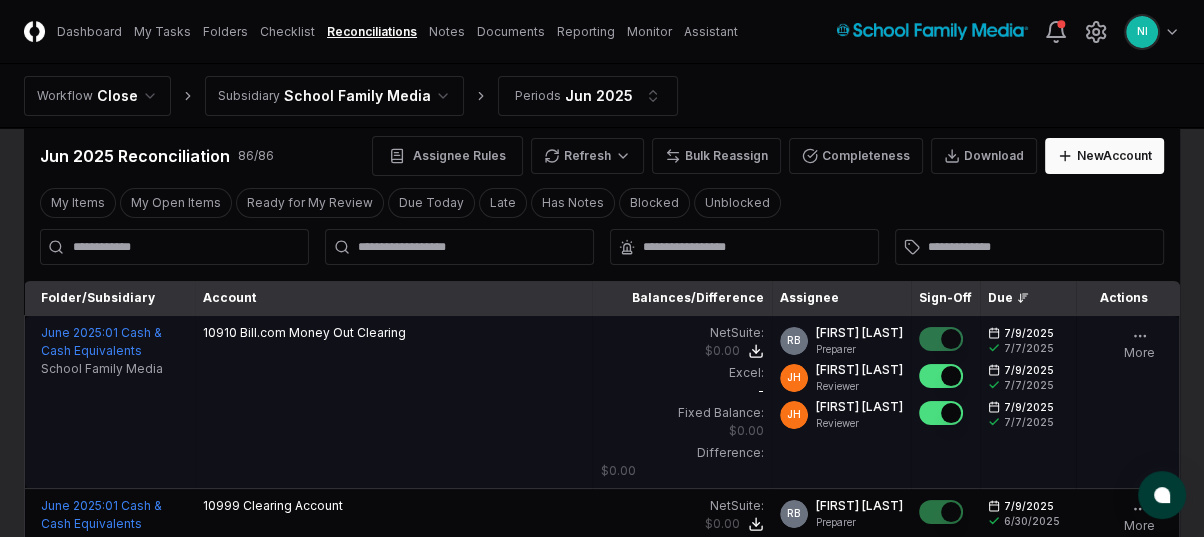 scroll, scrollTop: 0, scrollLeft: 0, axis: both 